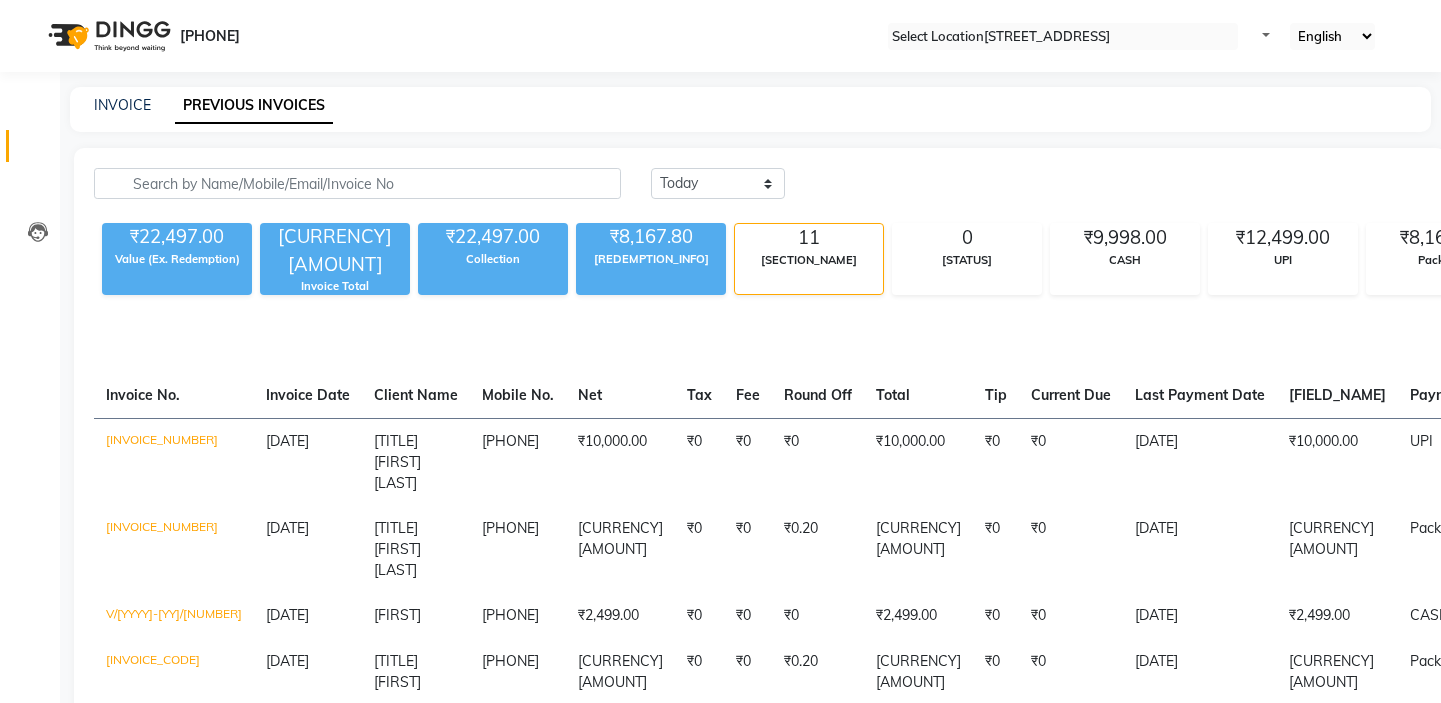 scroll, scrollTop: 0, scrollLeft: 0, axis: both 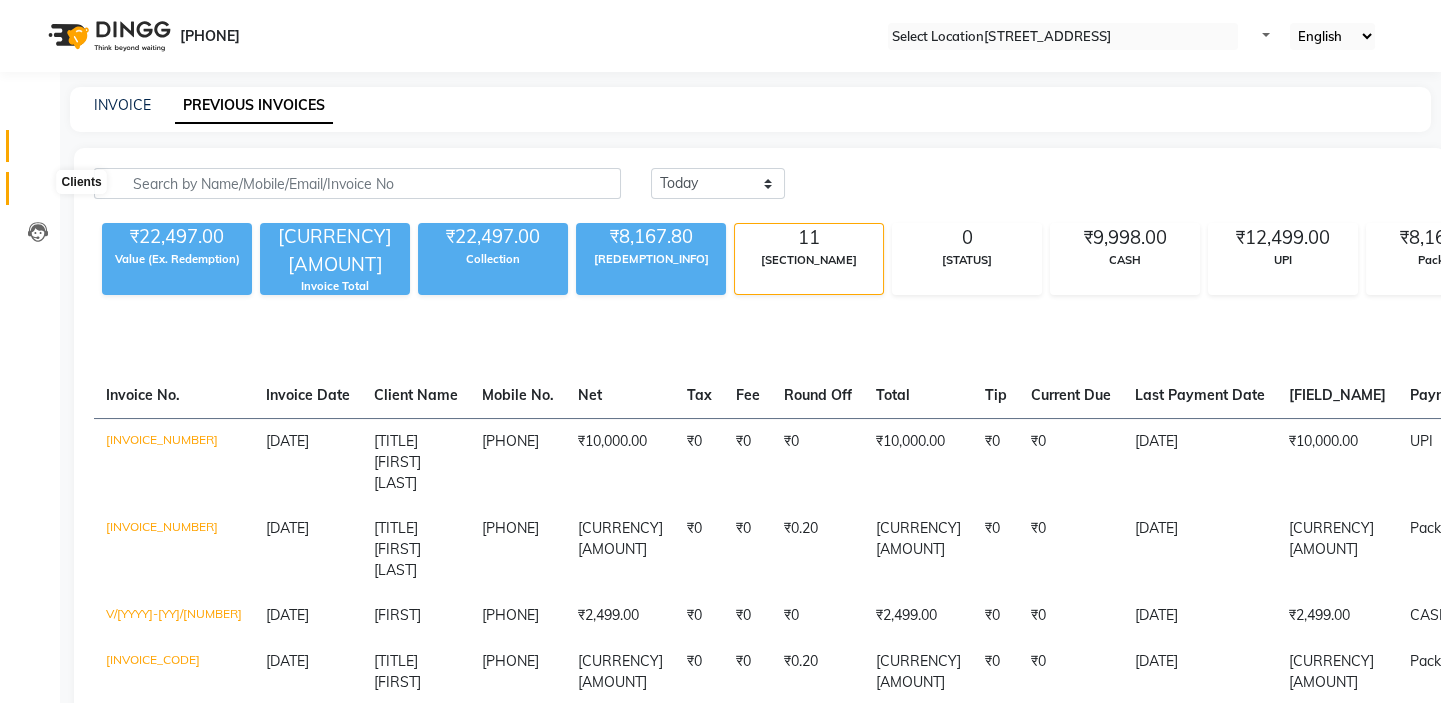 click at bounding box center (38, 193) 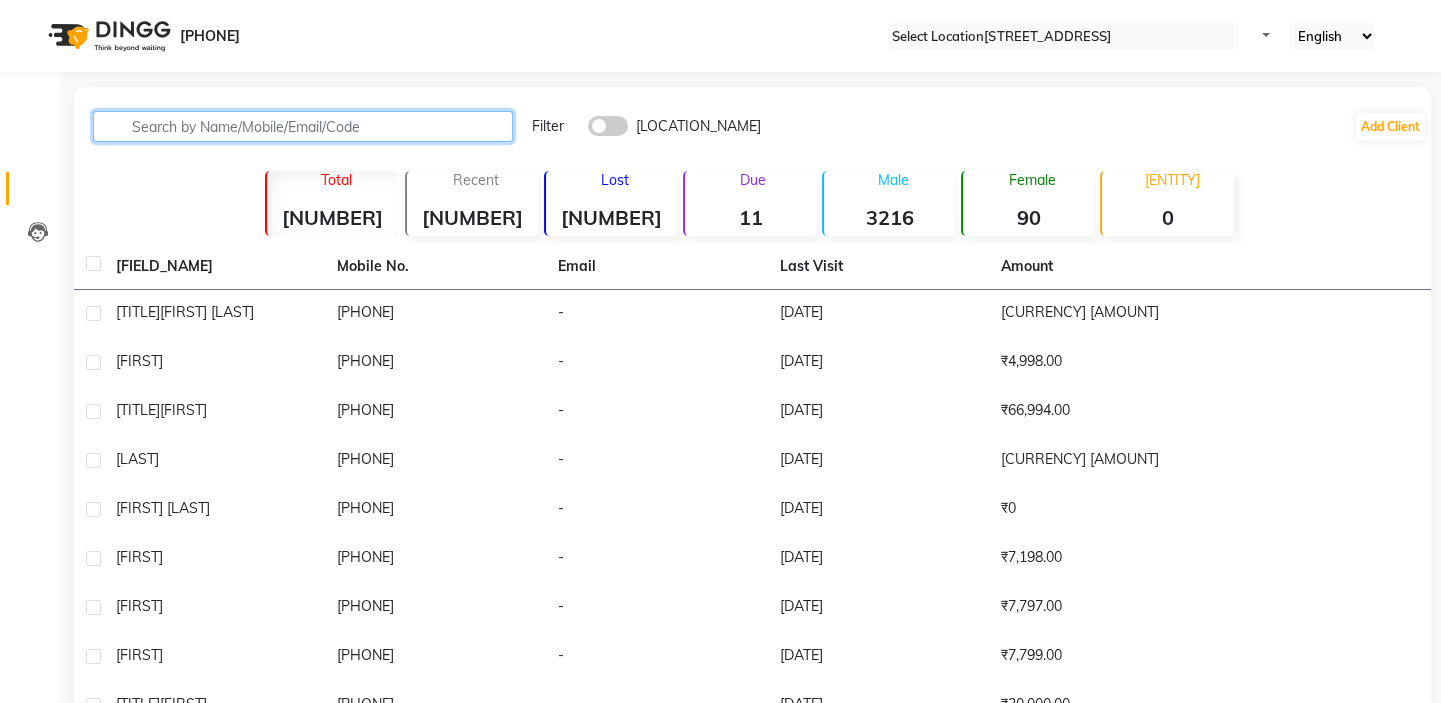click at bounding box center (303, 126) 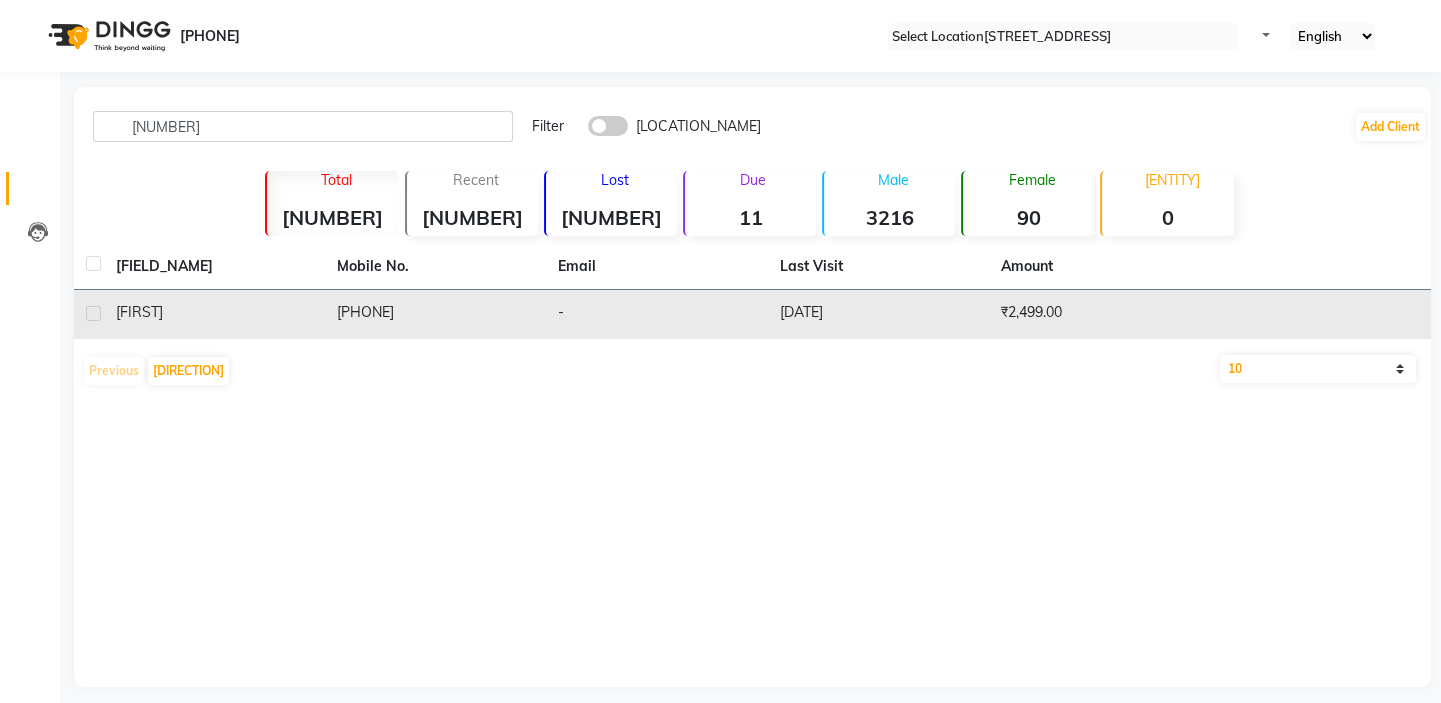 click on "[PHONE]" at bounding box center [435, 314] 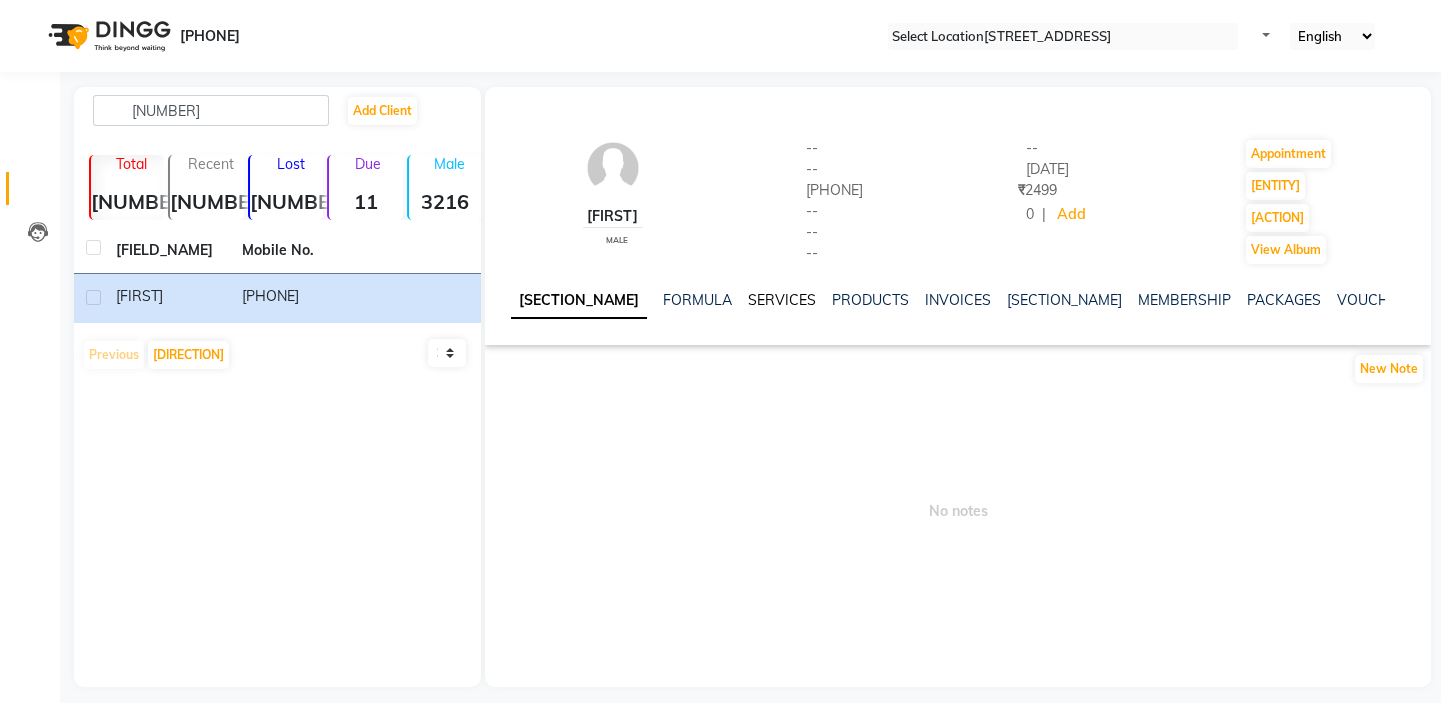 click on "SERVICES" at bounding box center (782, 300) 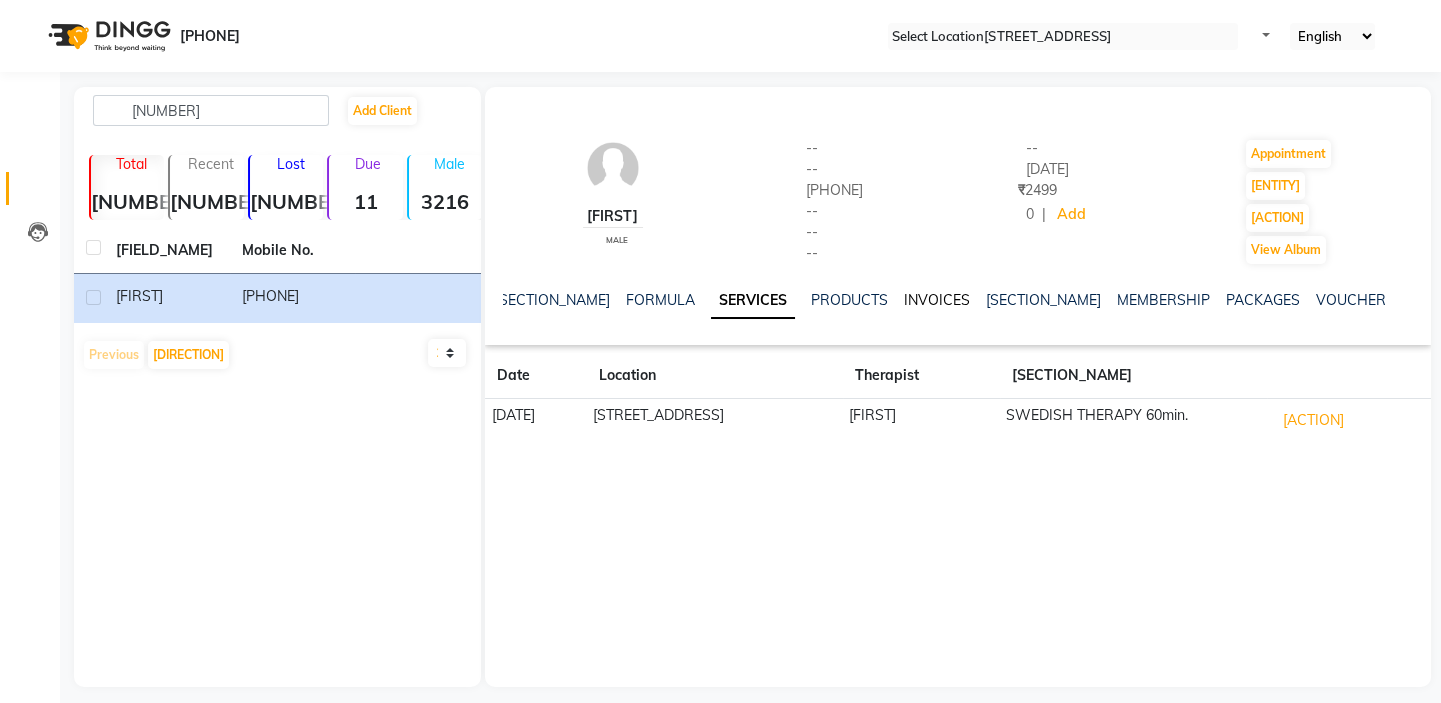 click on "INVOICES" at bounding box center (937, 300) 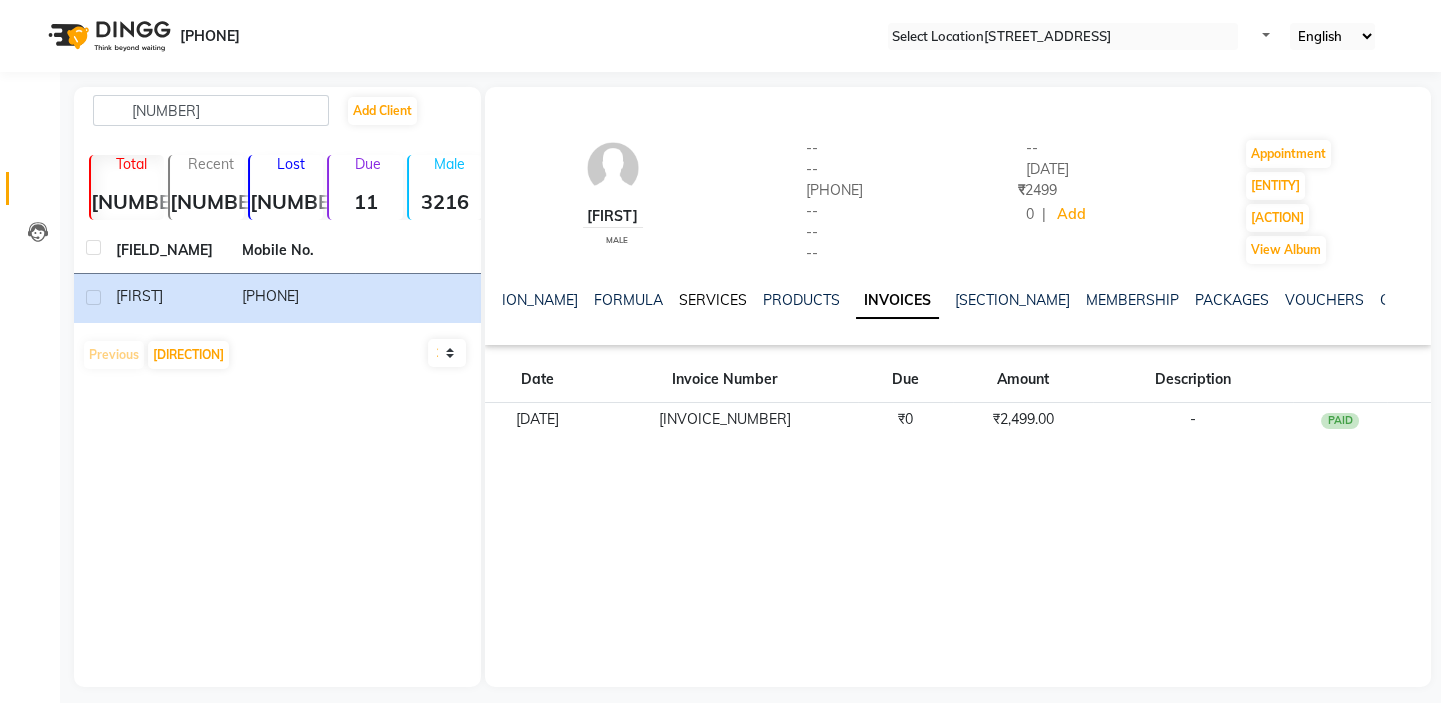 click on "SERVICES" at bounding box center [713, 300] 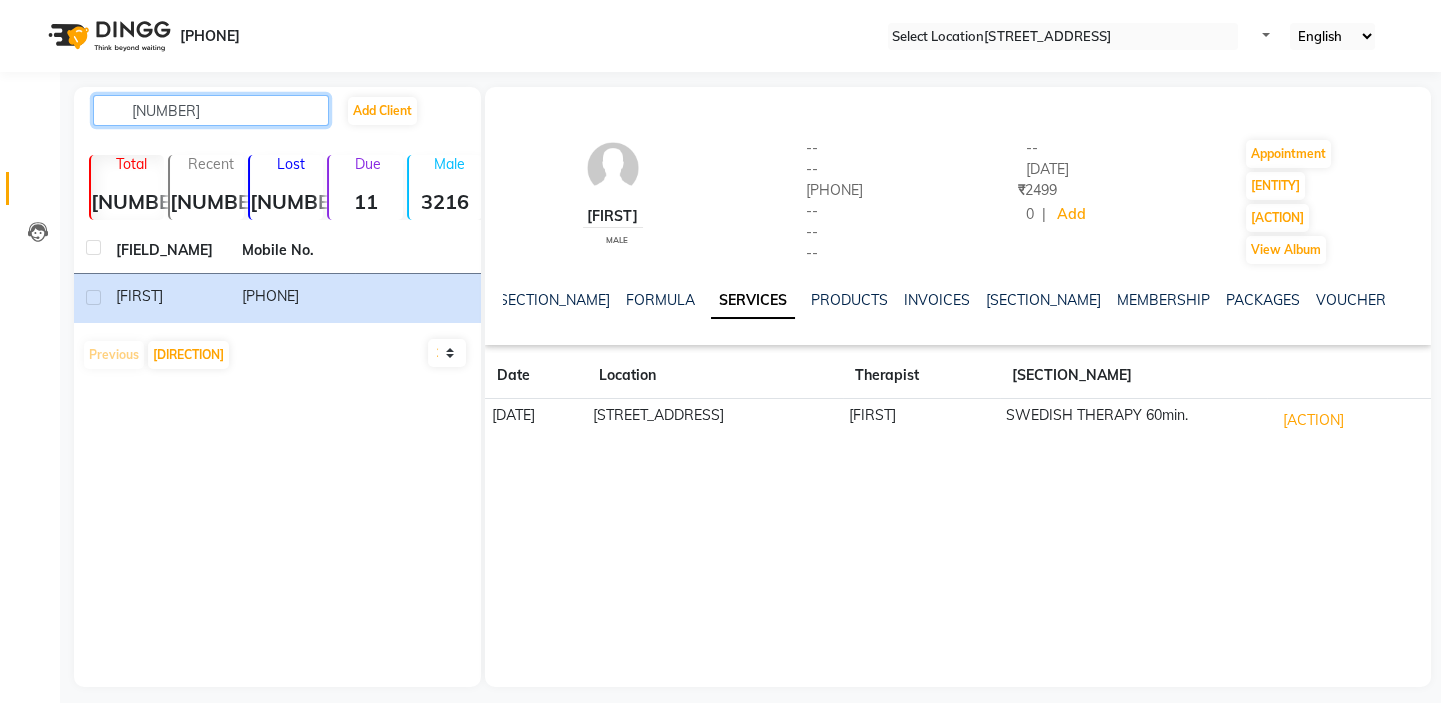 click on "[NUMBER]" at bounding box center [211, 110] 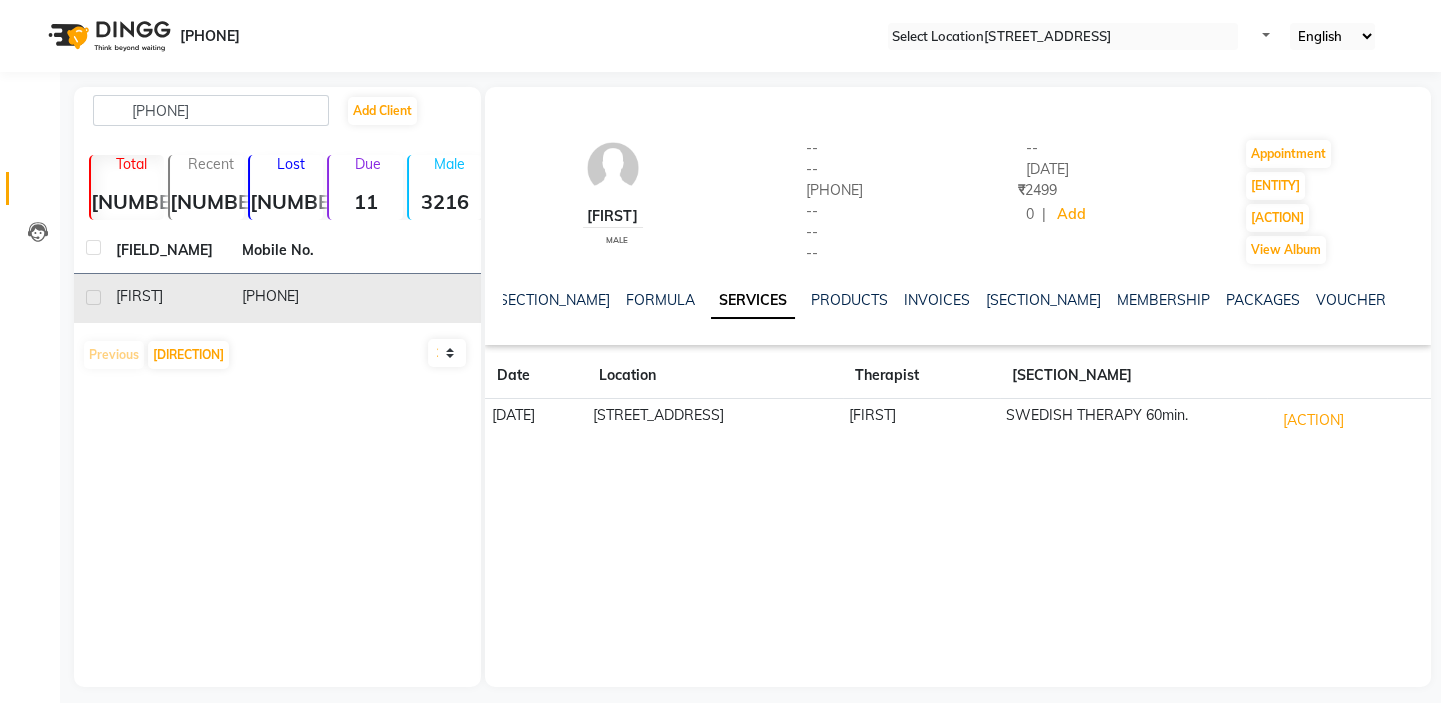 click on "[PHONE]" at bounding box center [293, 298] 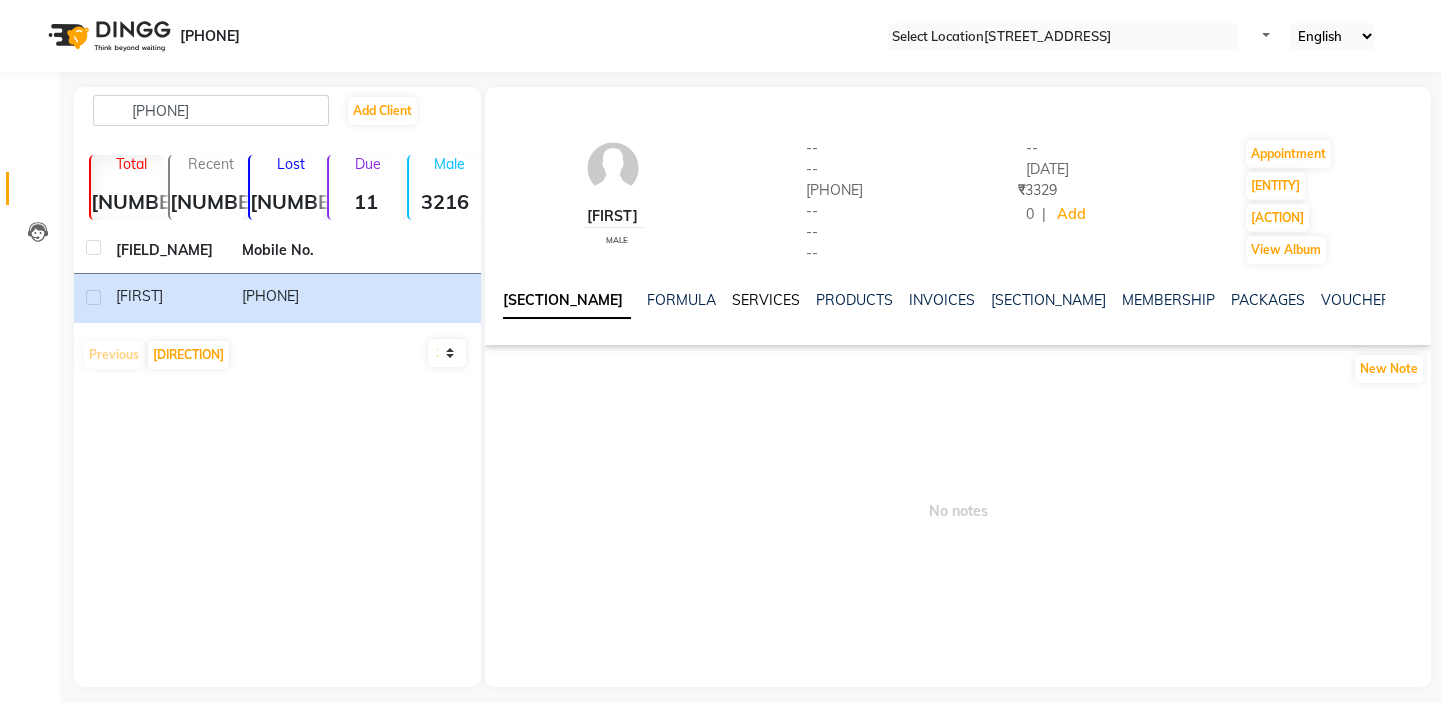 drag, startPoint x: 697, startPoint y: 312, endPoint x: 680, endPoint y: 317, distance: 17.720045 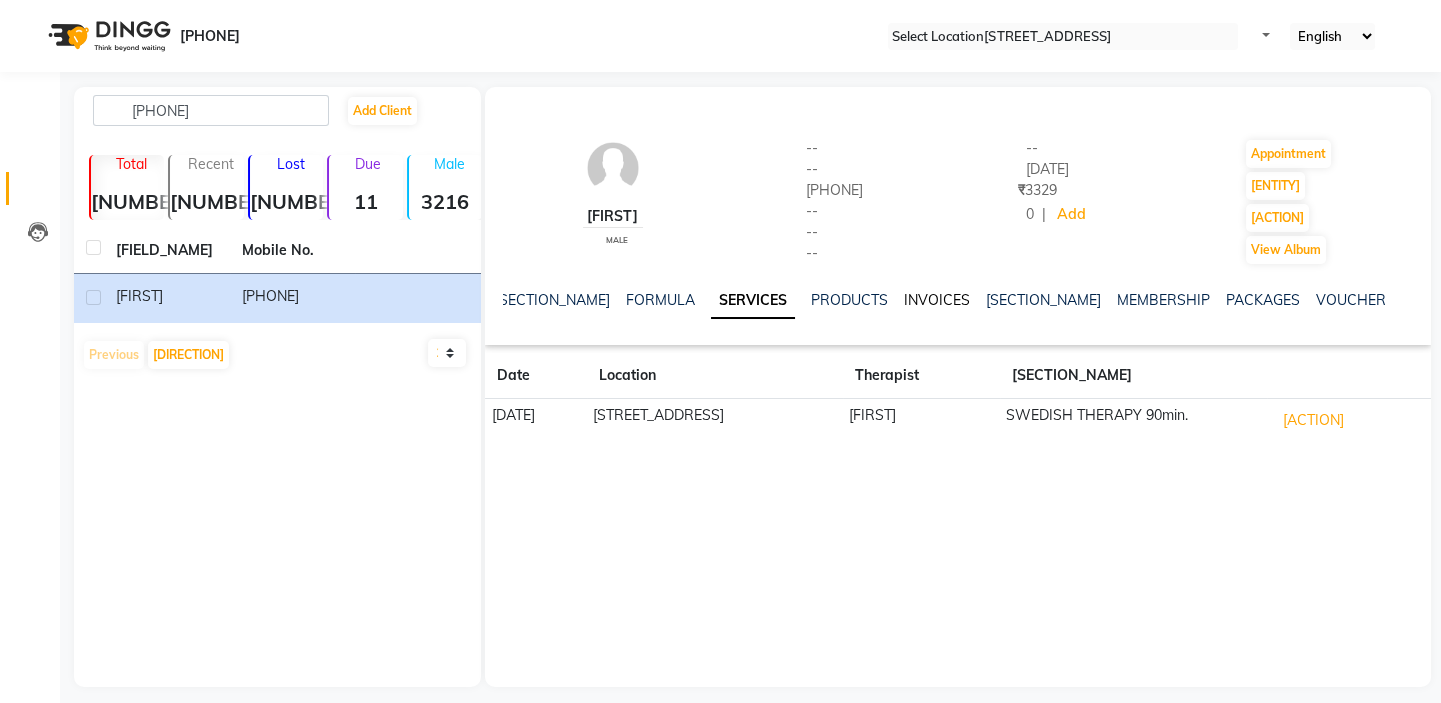 click on "INVOICES" at bounding box center [937, 300] 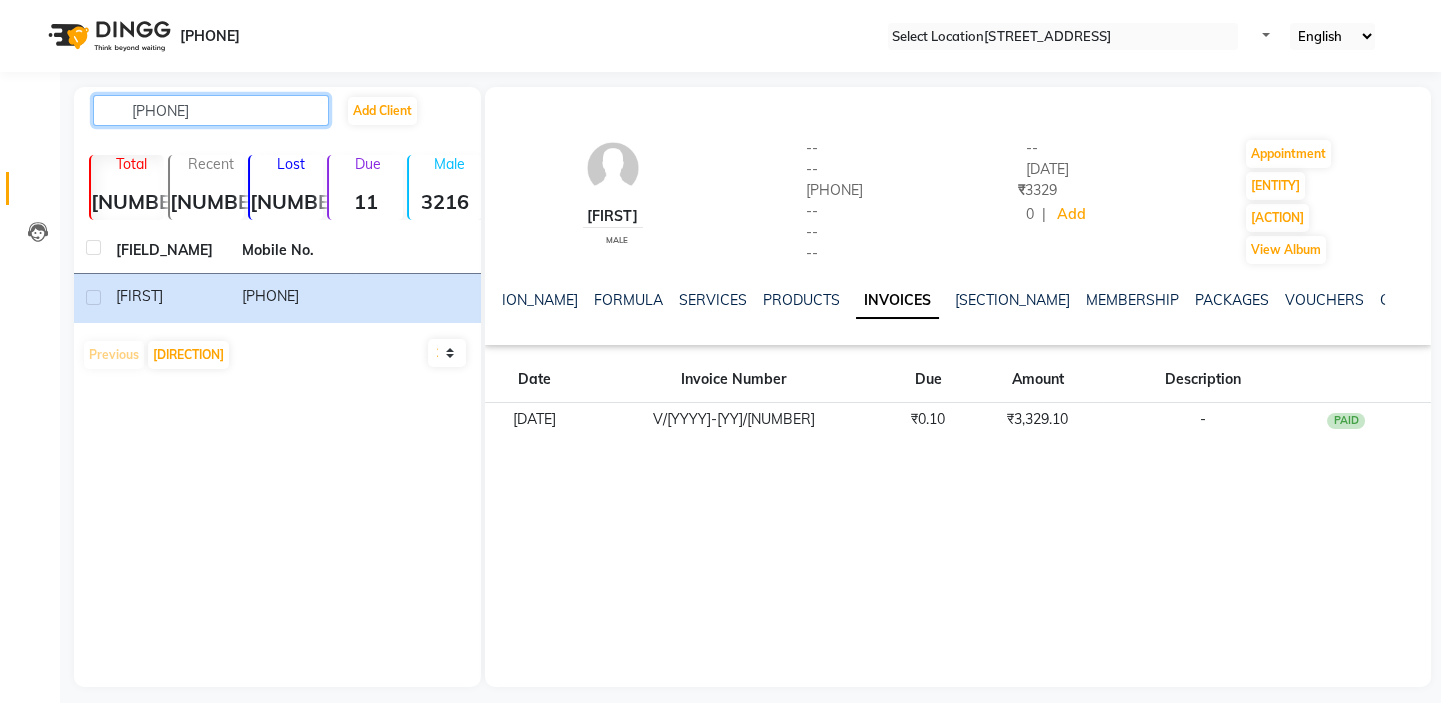 click on "[PHONE]" at bounding box center [211, 110] 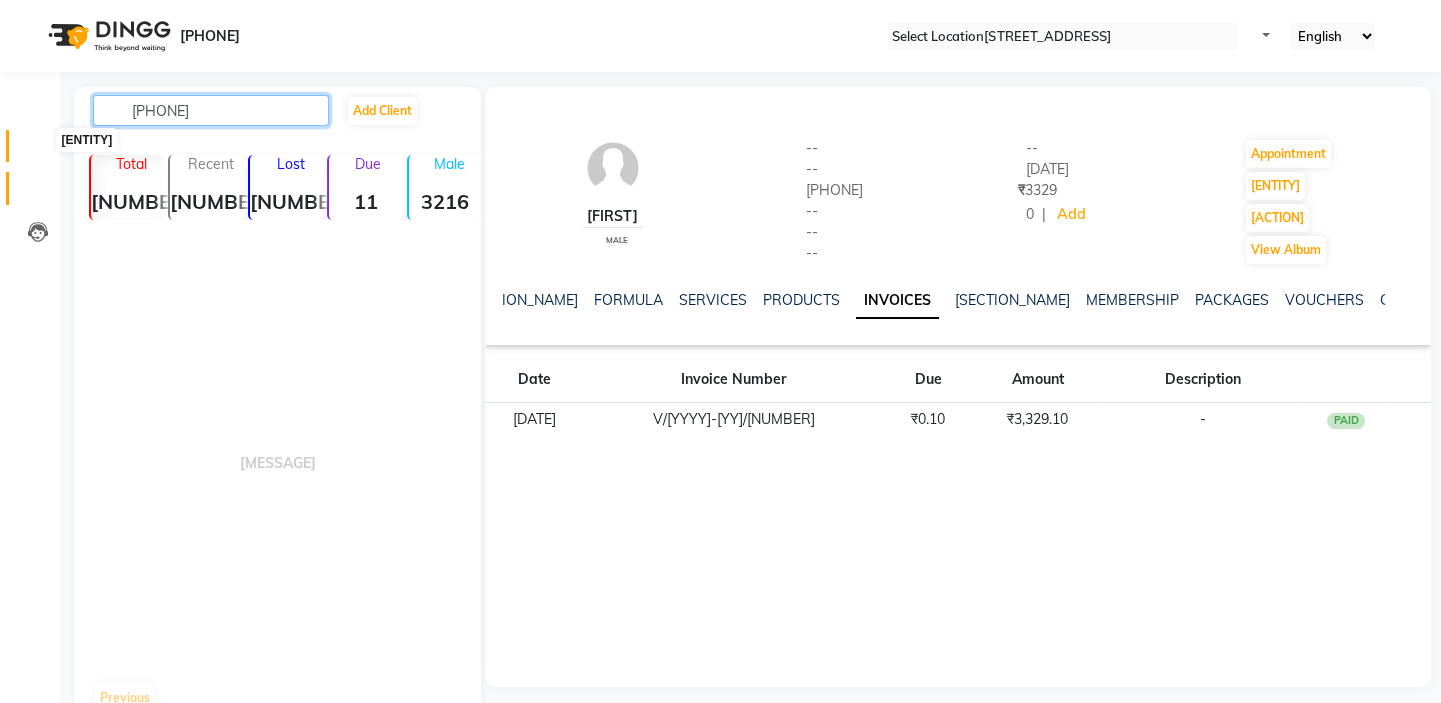 type on "[PHONE]" 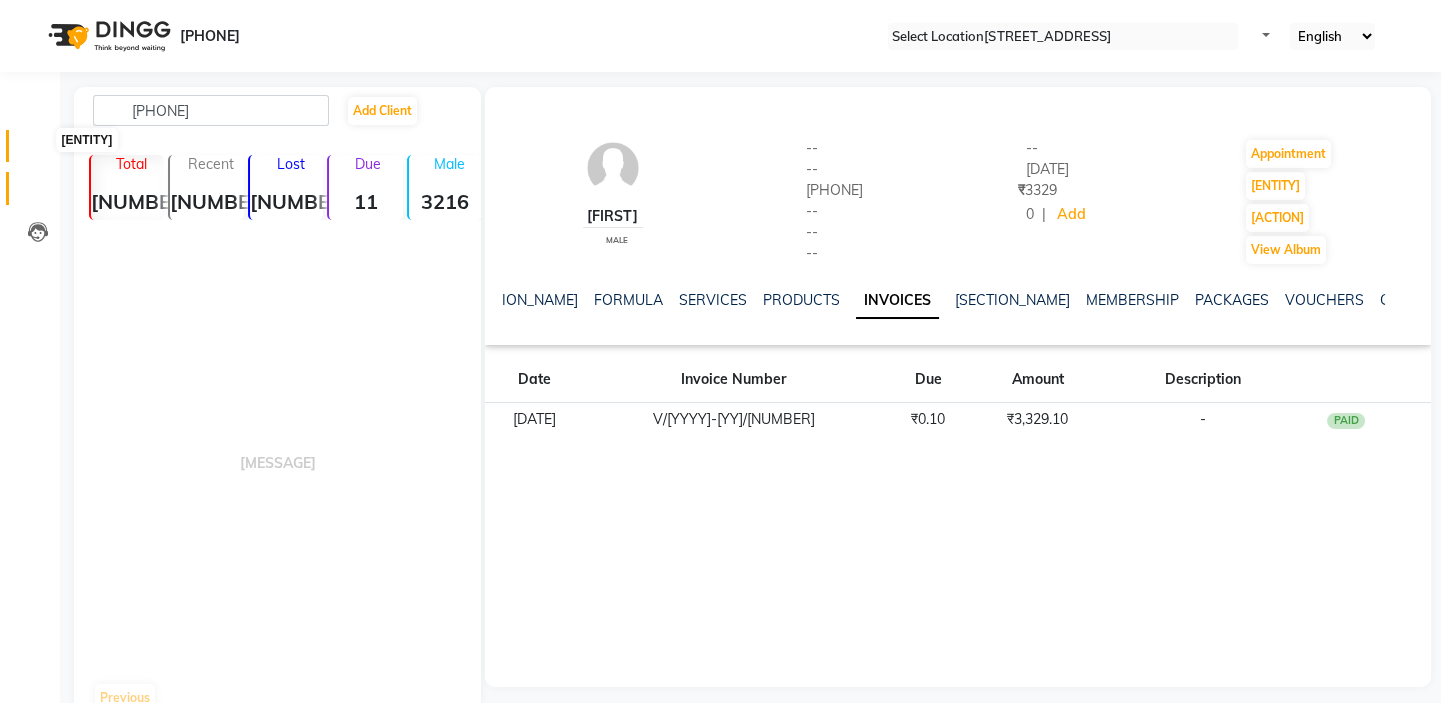 click at bounding box center (38, 151) 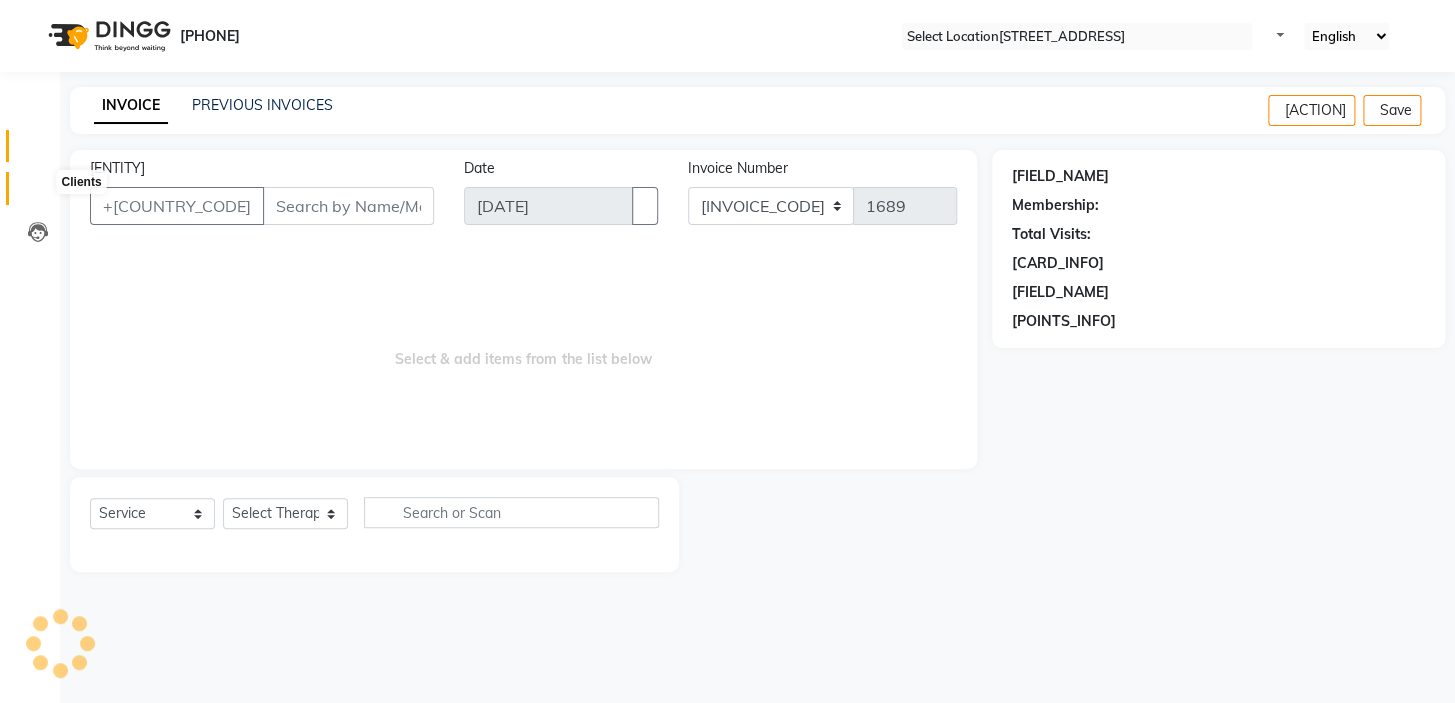 click at bounding box center [38, 193] 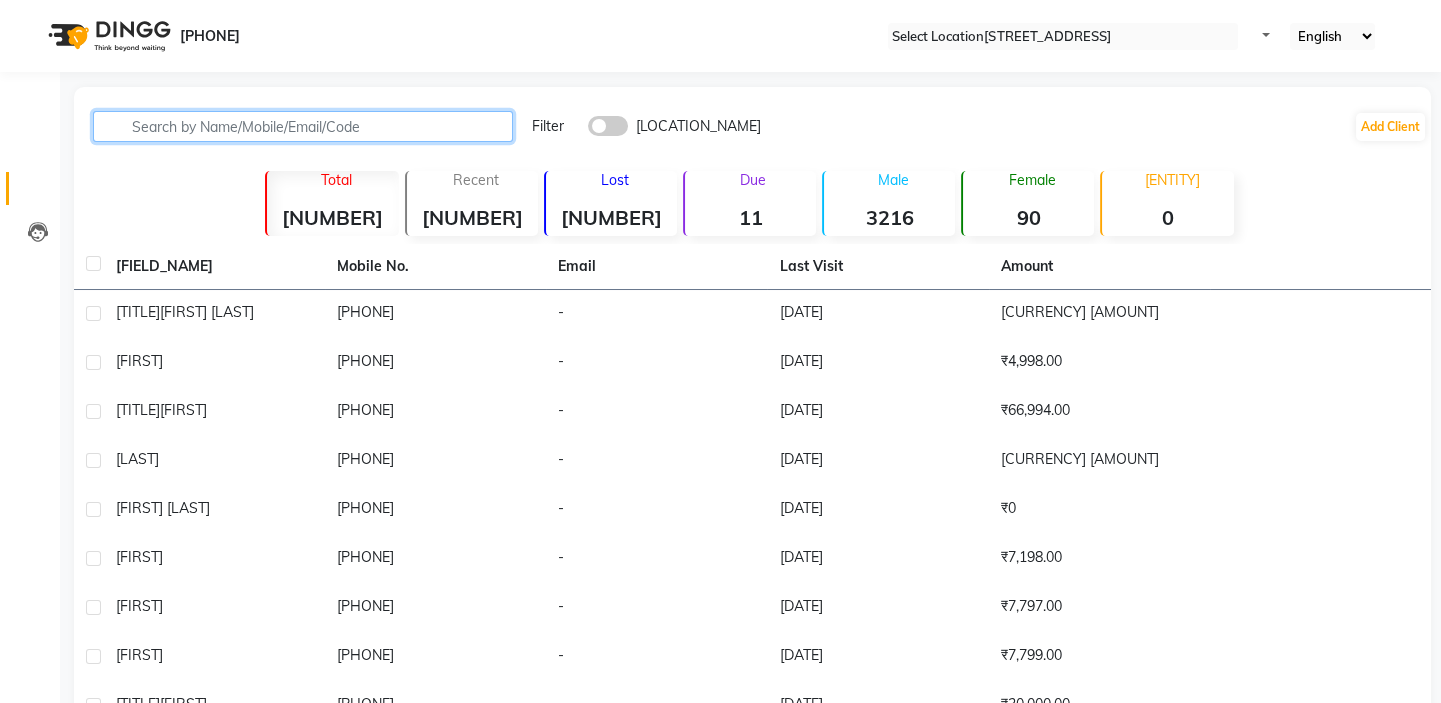 click at bounding box center (303, 126) 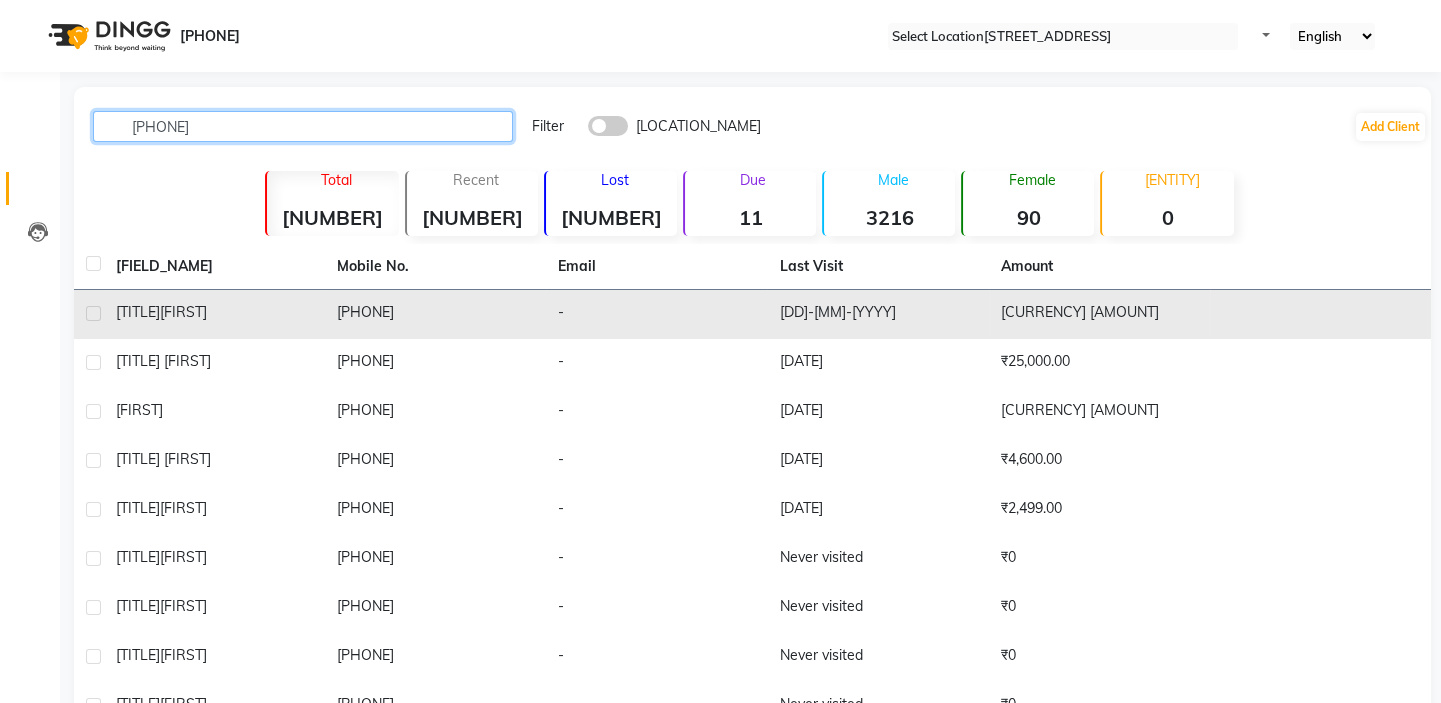 type on "[PHONE]" 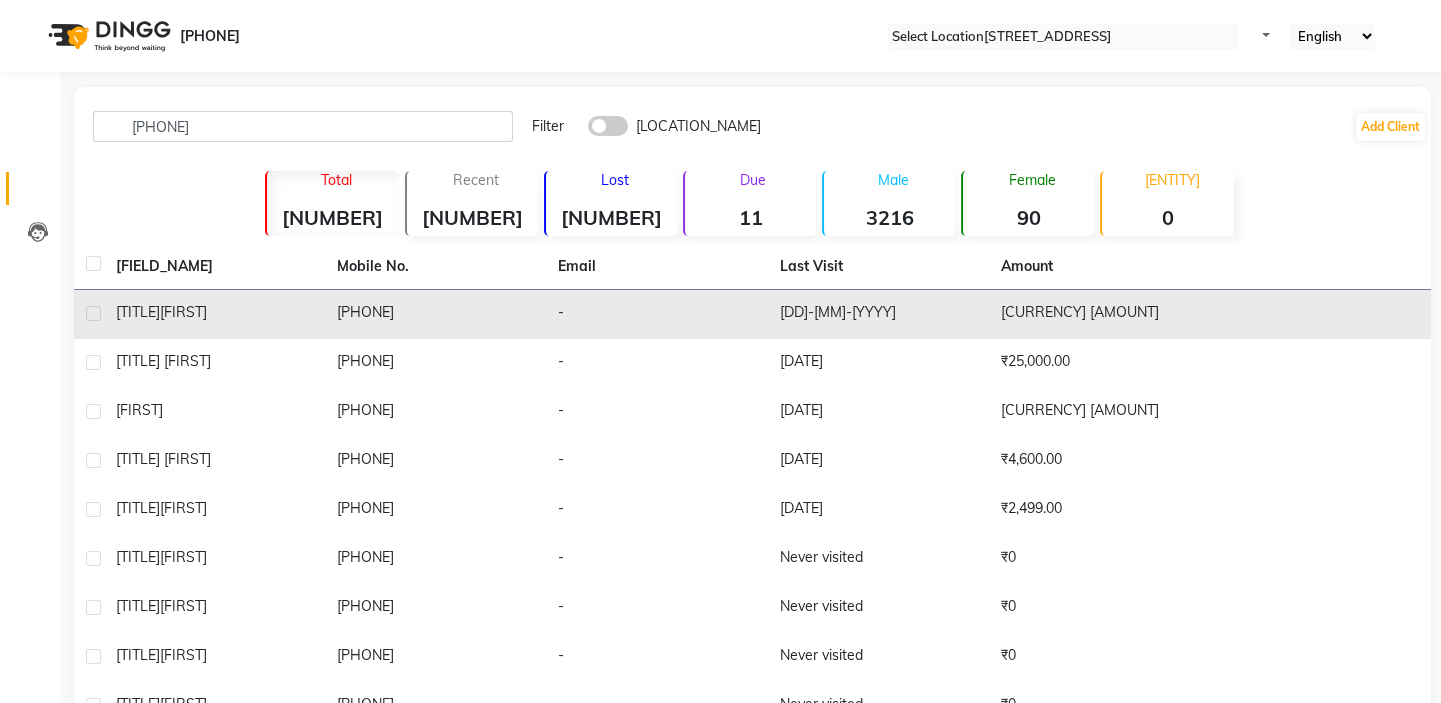click on "[PHONE]" at bounding box center [435, 314] 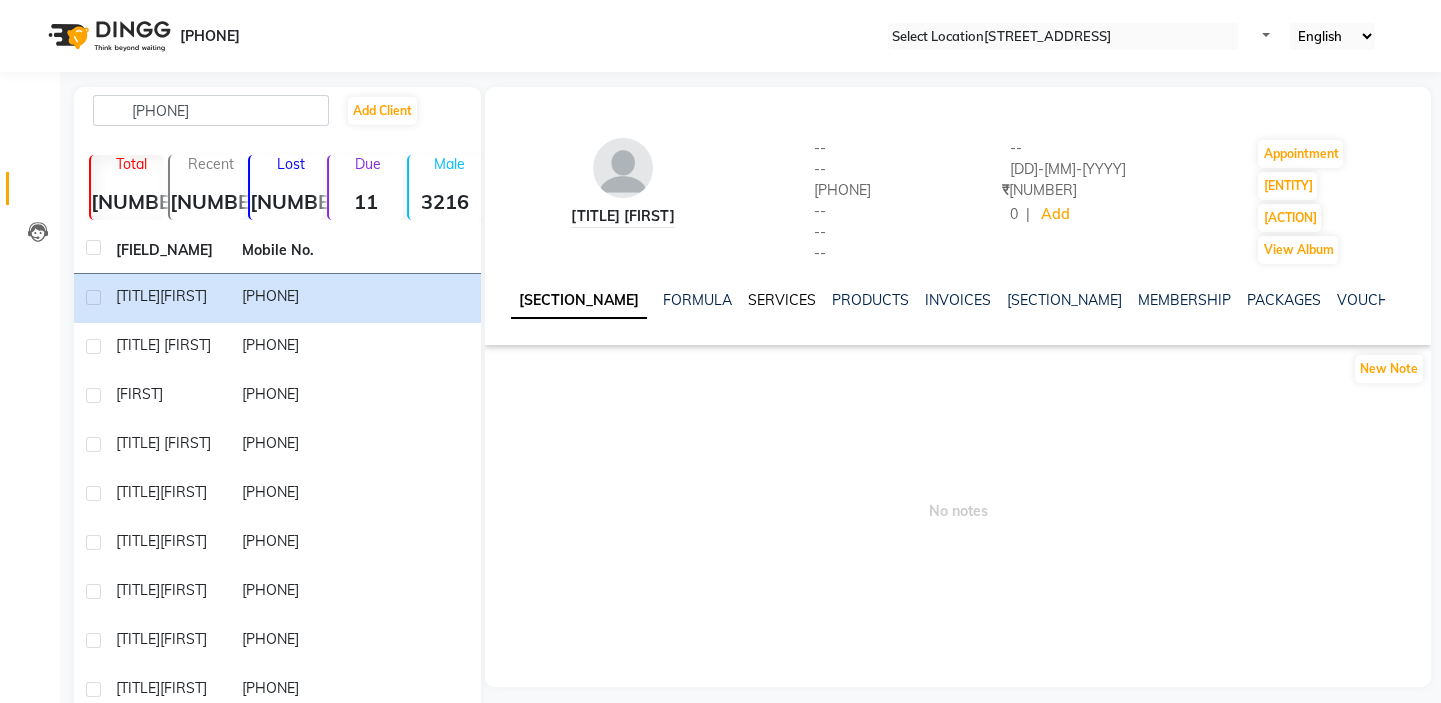 click on "SERVICES" at bounding box center (782, 300) 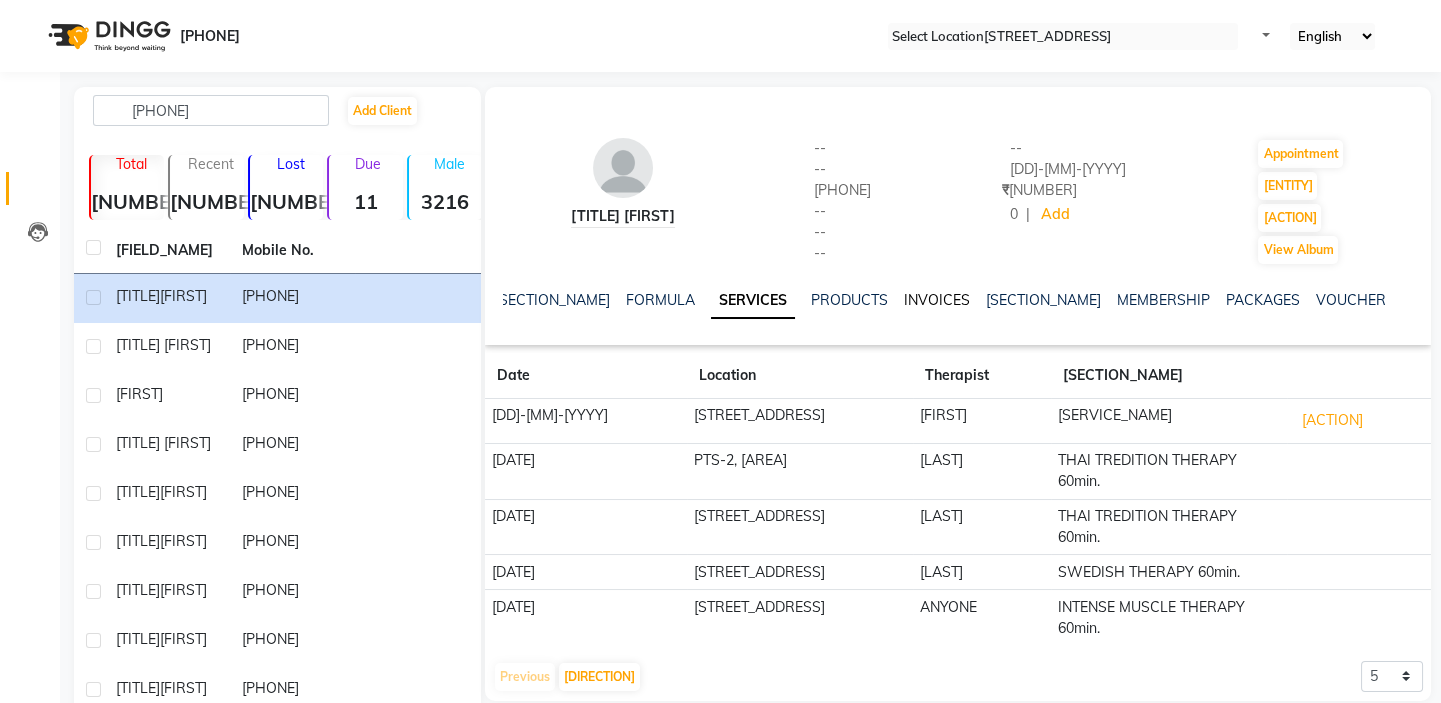 click on "INVOICES" at bounding box center [937, 300] 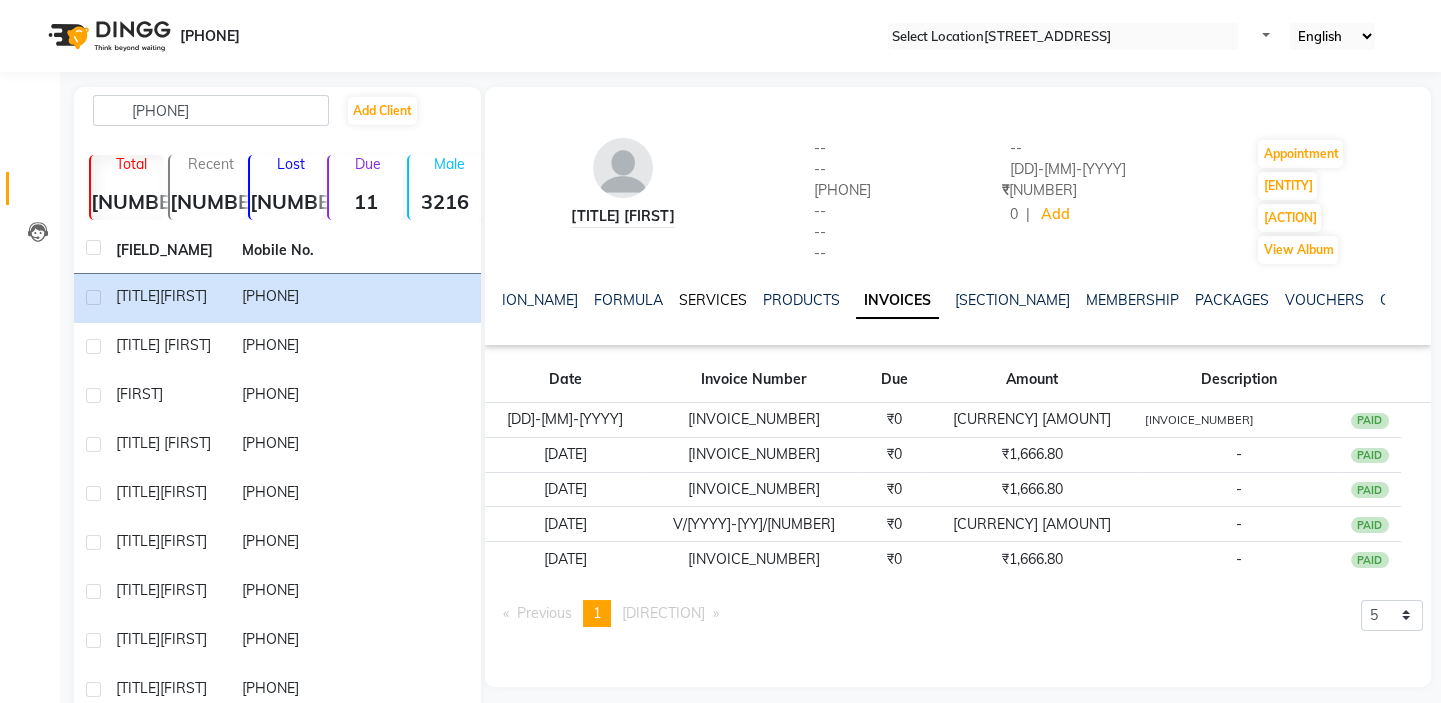 click on "SERVICES" at bounding box center (713, 300) 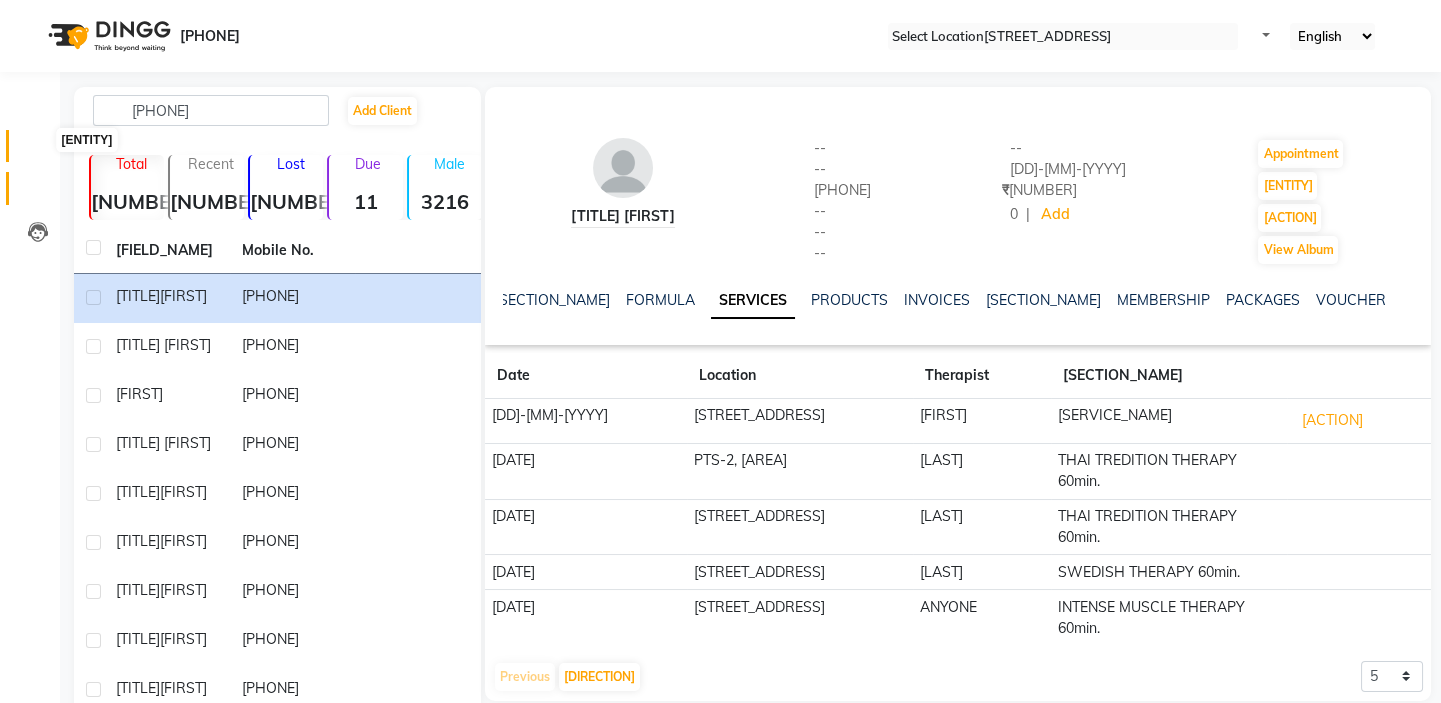 click at bounding box center [38, 151] 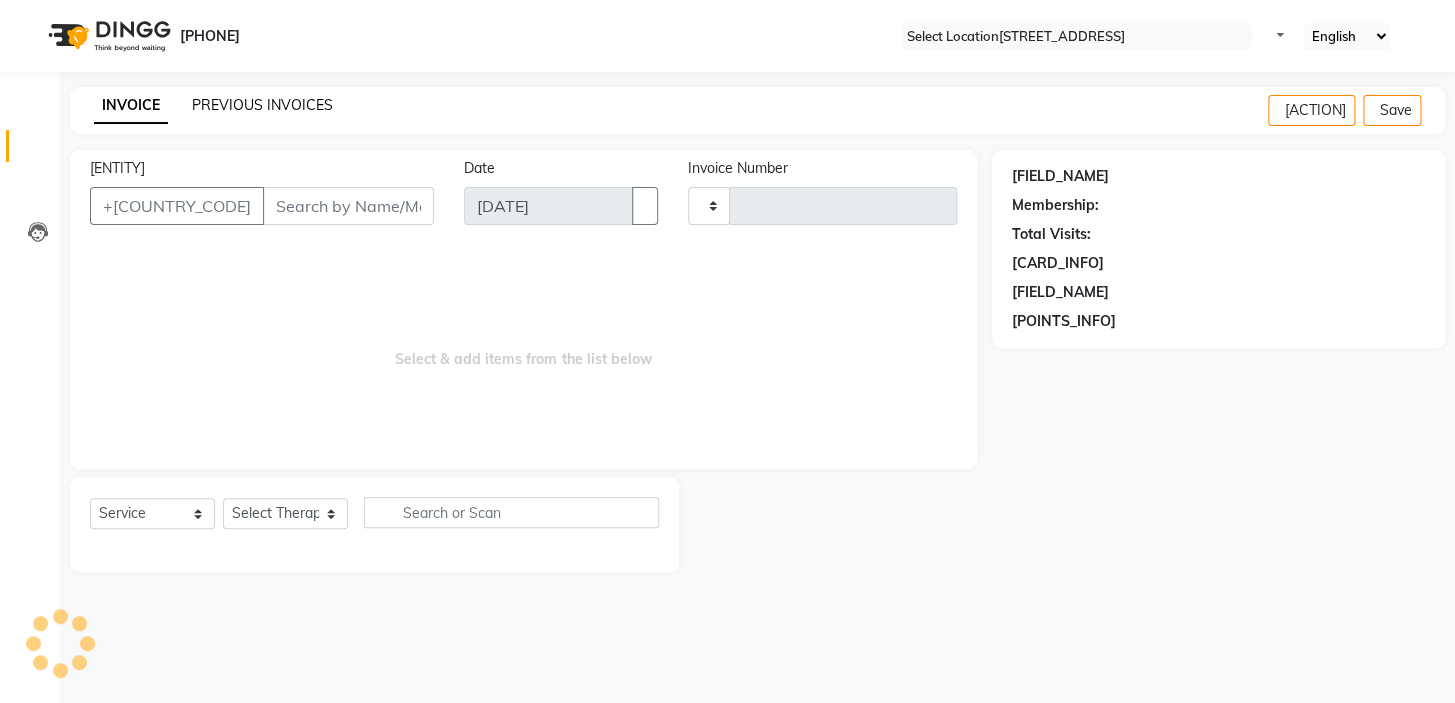 click on "PREVIOUS INVOICES" at bounding box center [262, 105] 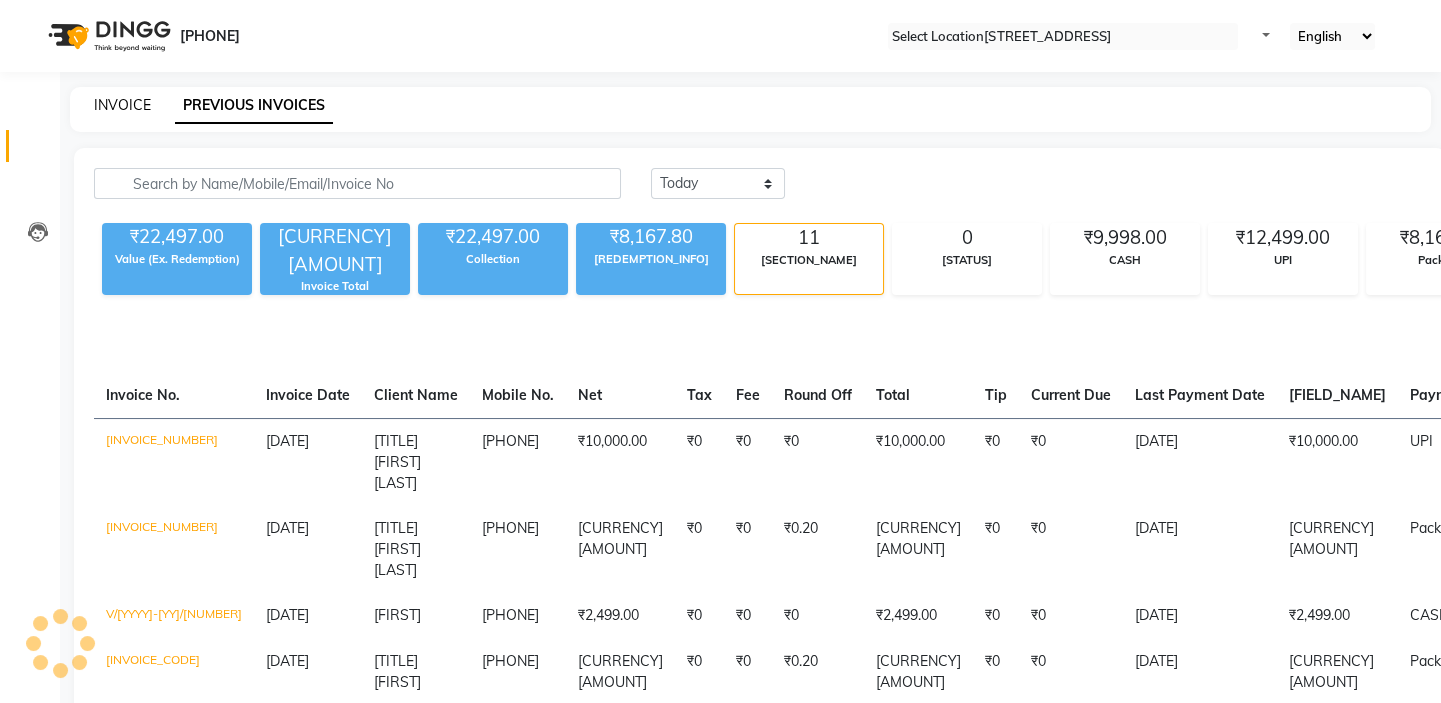 click on "INVOICE" at bounding box center [122, 105] 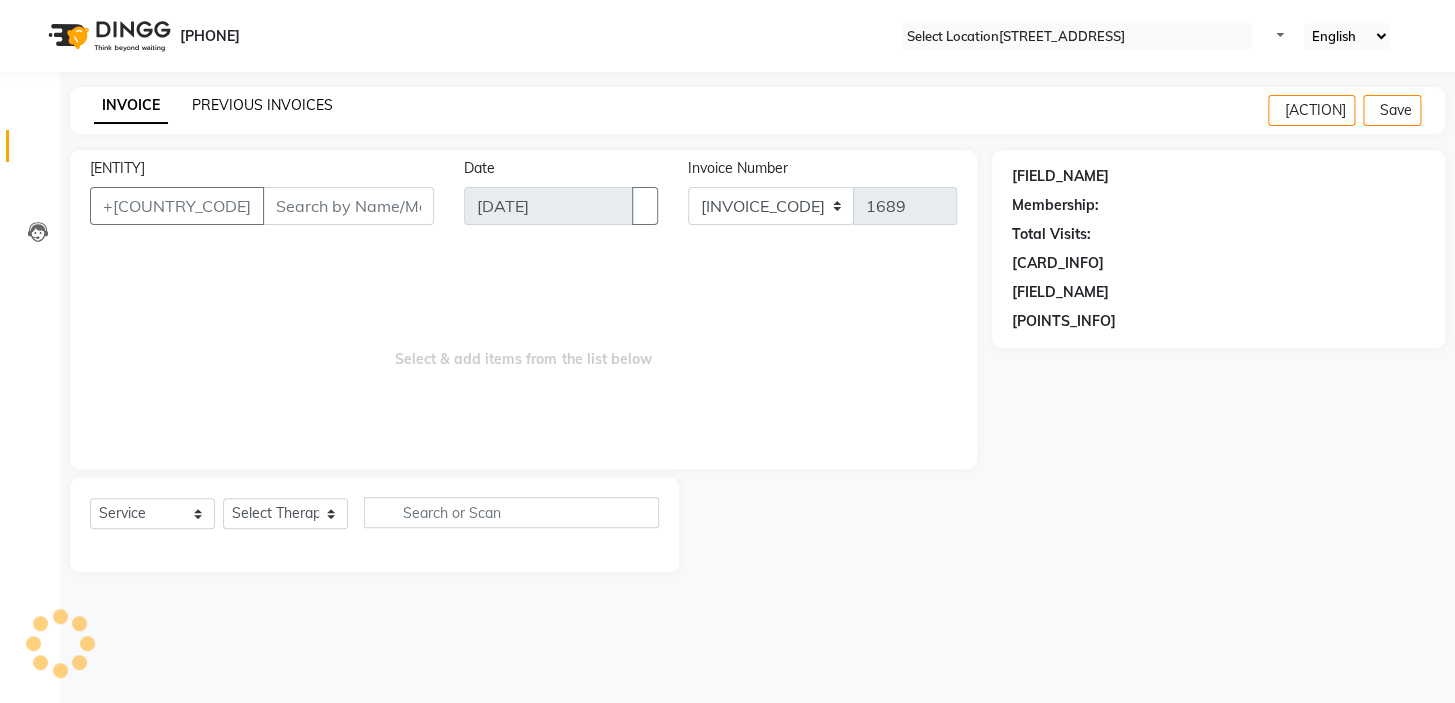 click on "PREVIOUS INVOICES" at bounding box center [262, 105] 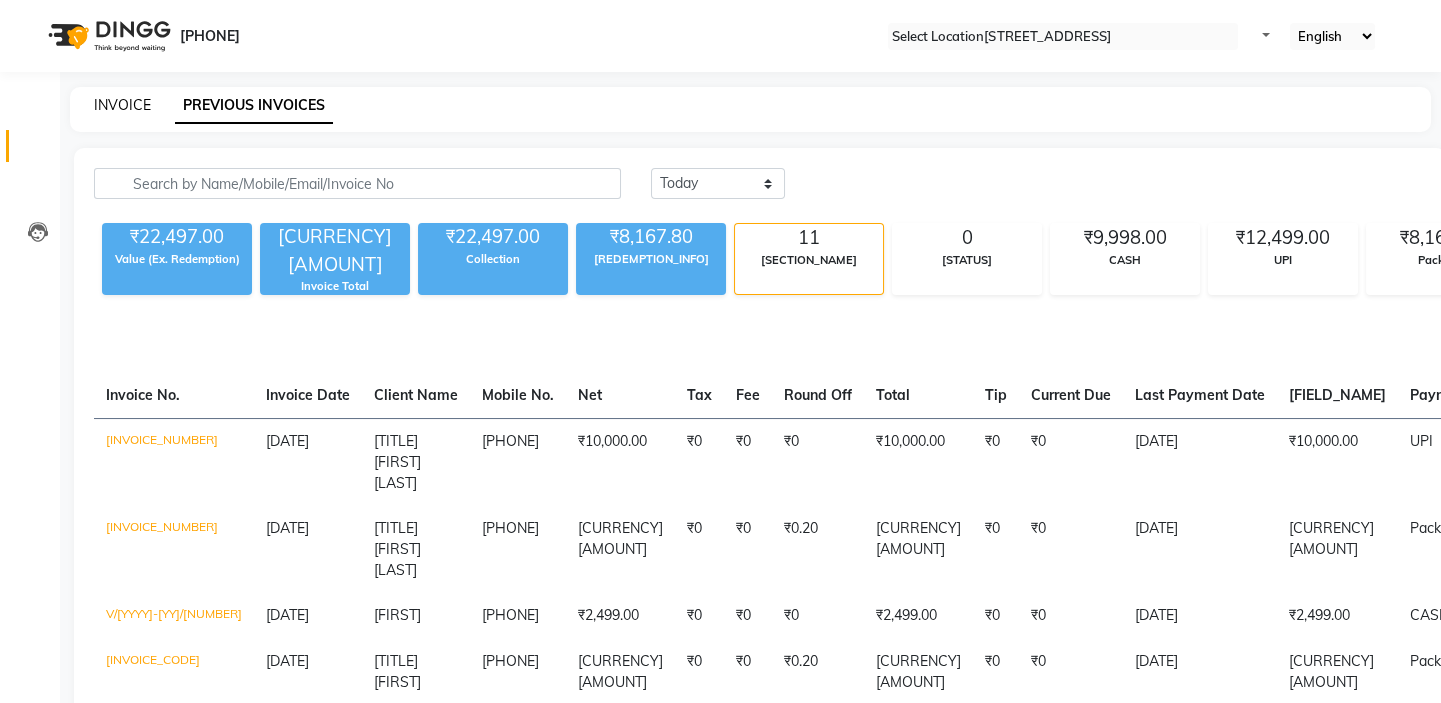 click on "INVOICE" at bounding box center (122, 105) 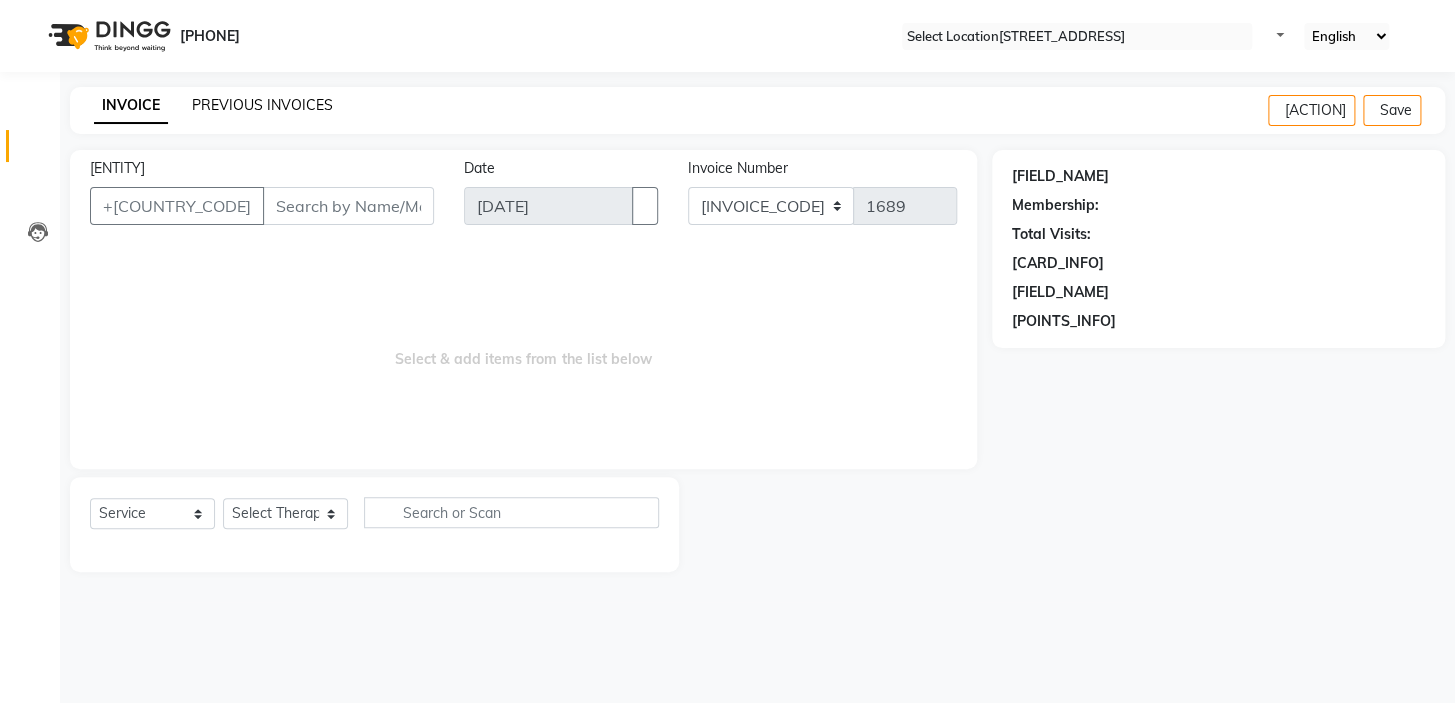 click on "PREVIOUS INVOICES" at bounding box center (262, 105) 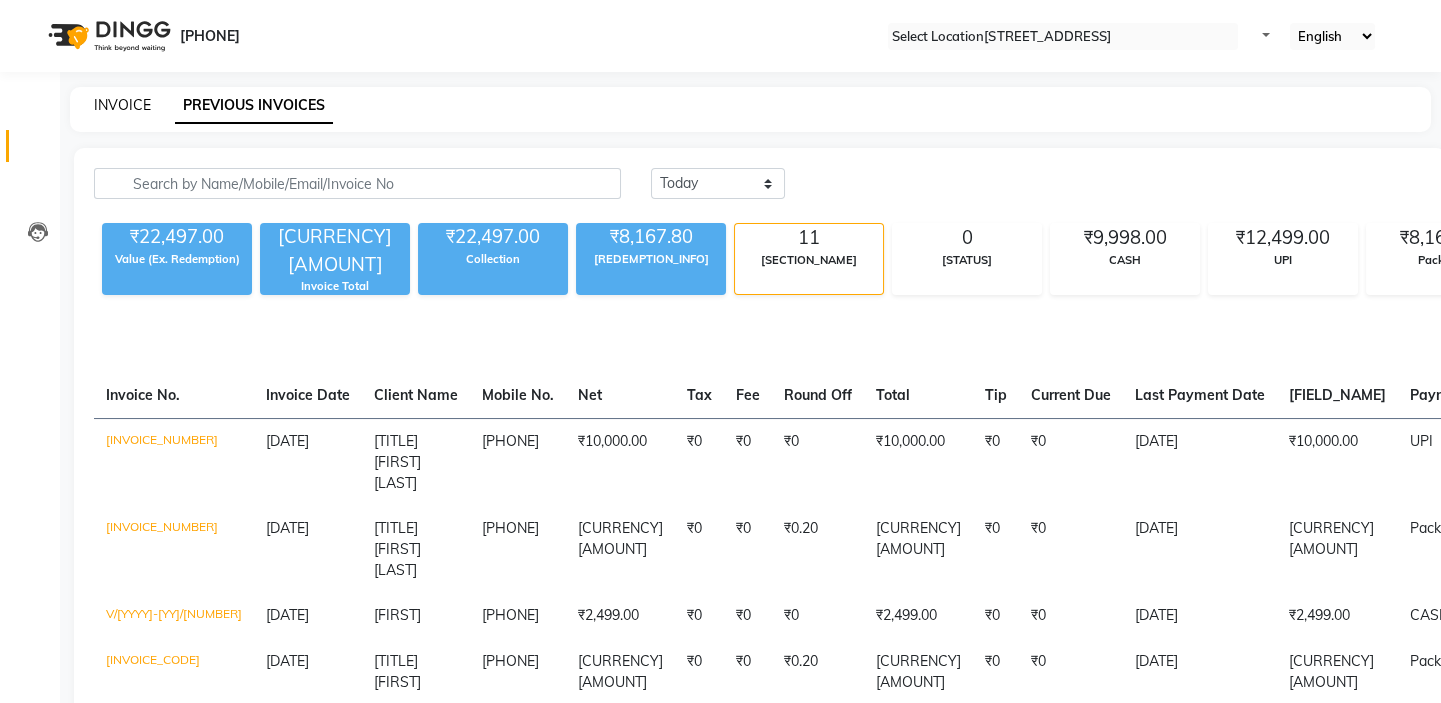 click on "INVOICE" at bounding box center (122, 105) 